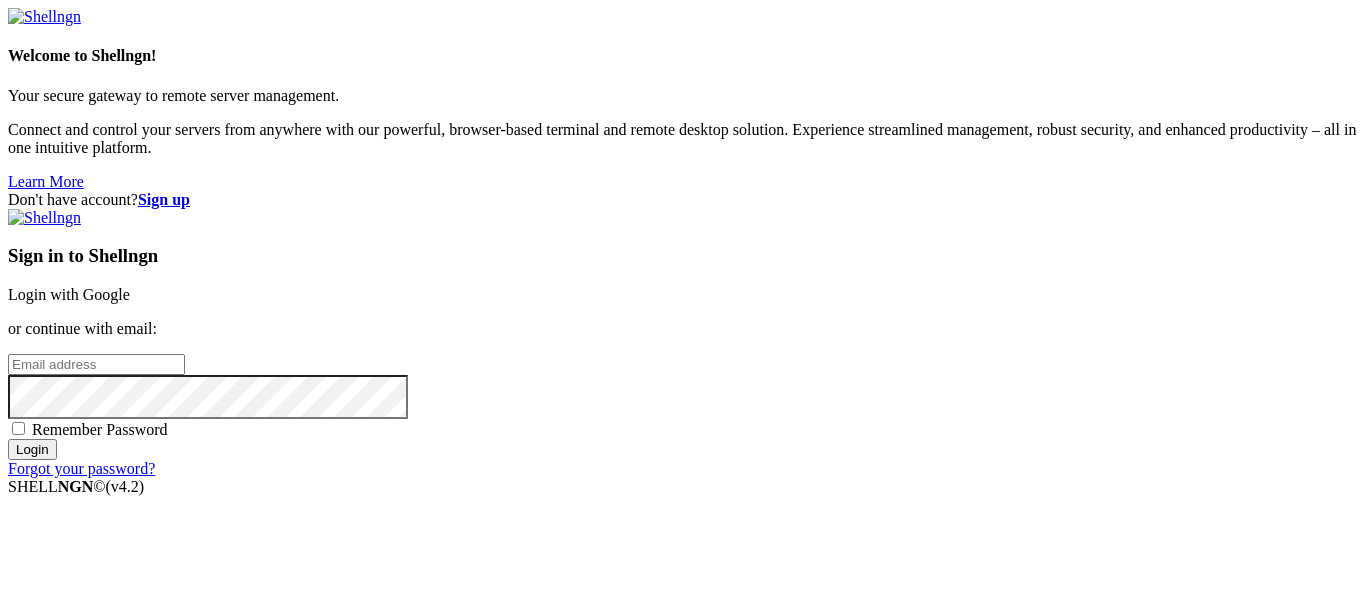 scroll, scrollTop: 0, scrollLeft: 0, axis: both 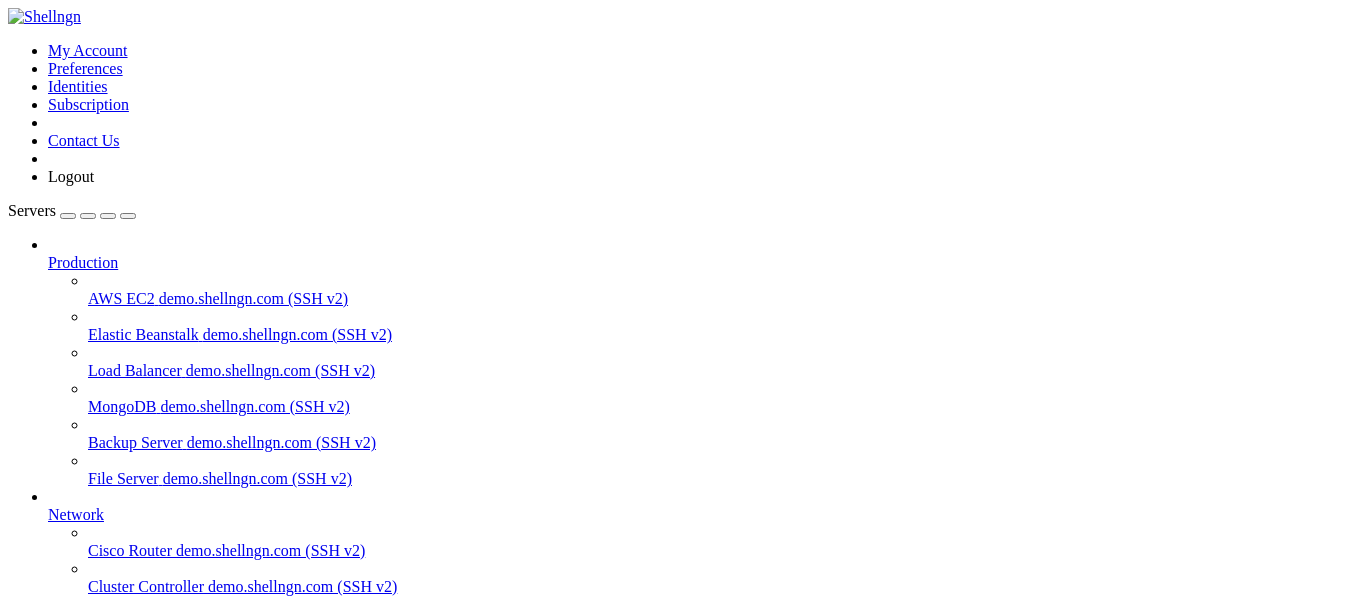 click on "vps.ezhostor.com" at bounding box center (103, 694) 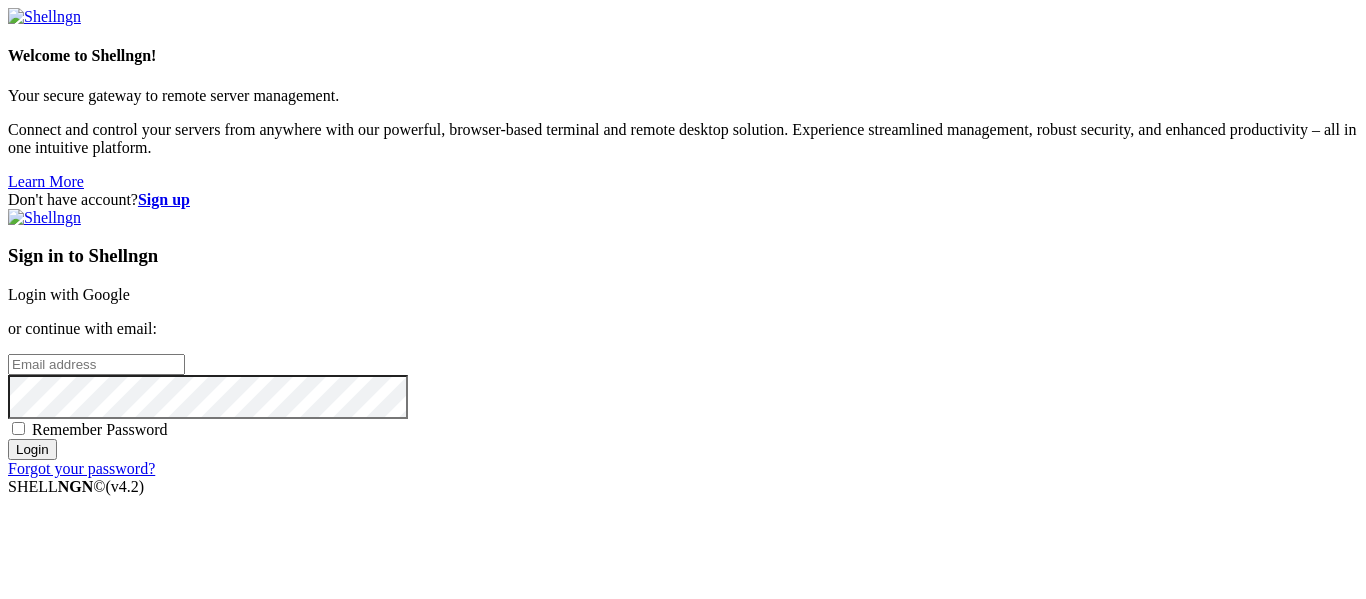 click on "Login with Google" at bounding box center [69, 294] 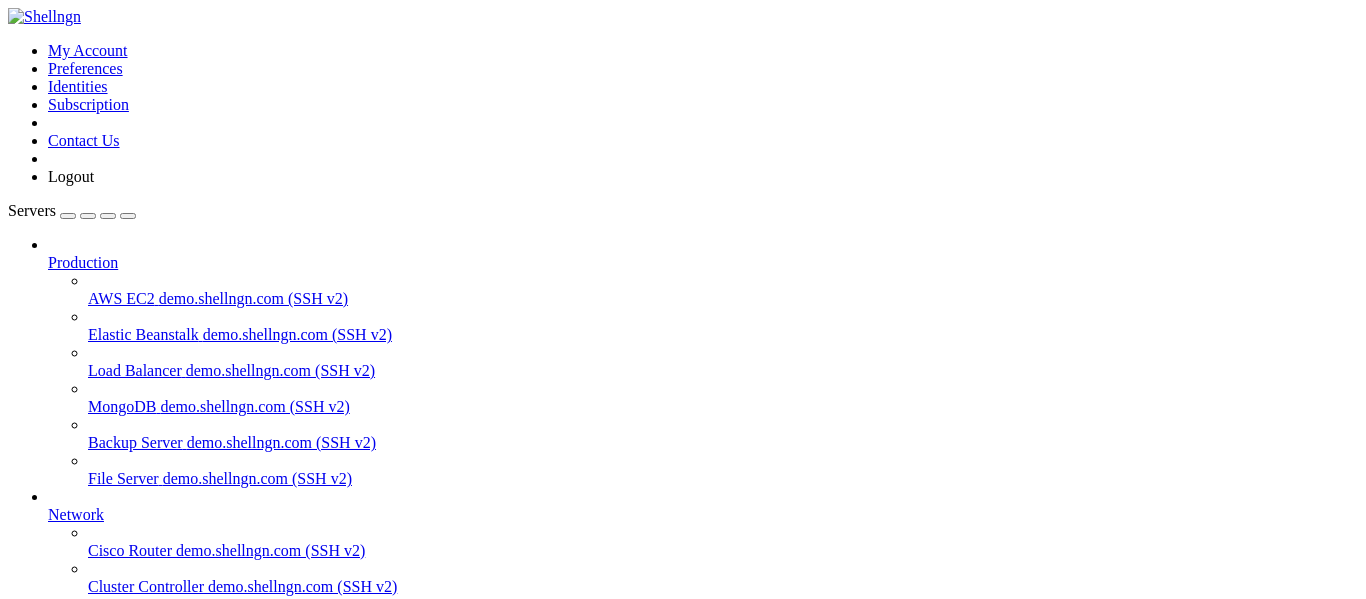 scroll, scrollTop: 0, scrollLeft: 0, axis: both 